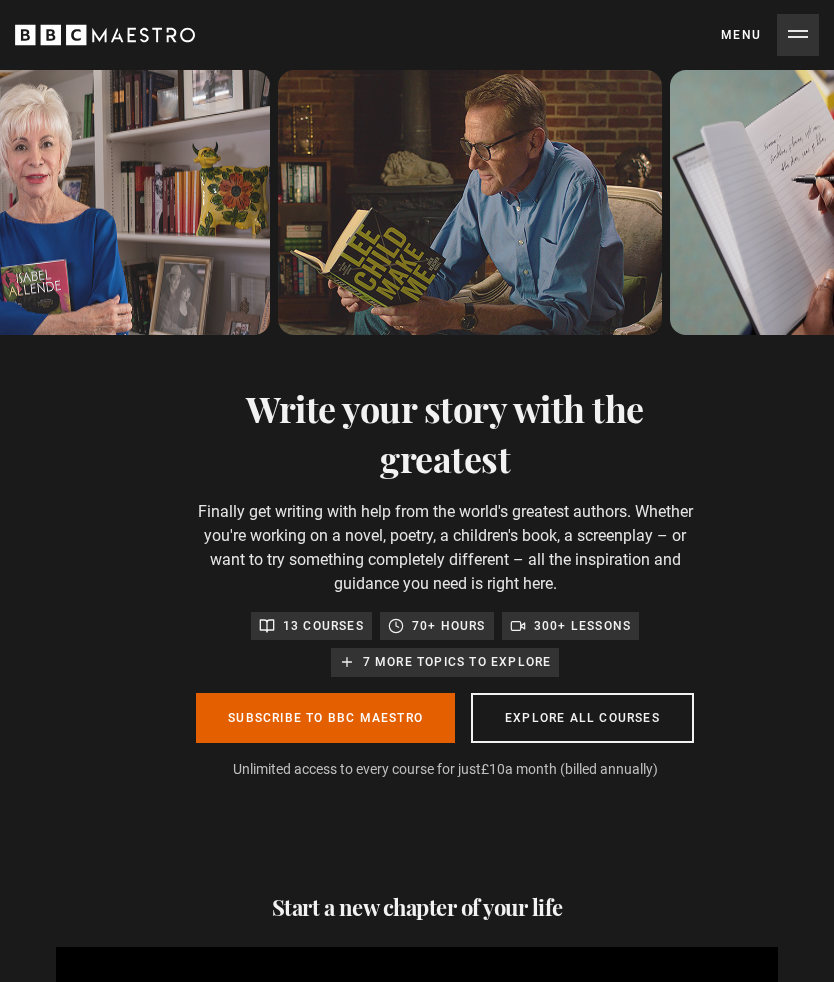 scroll, scrollTop: 0, scrollLeft: 0, axis: both 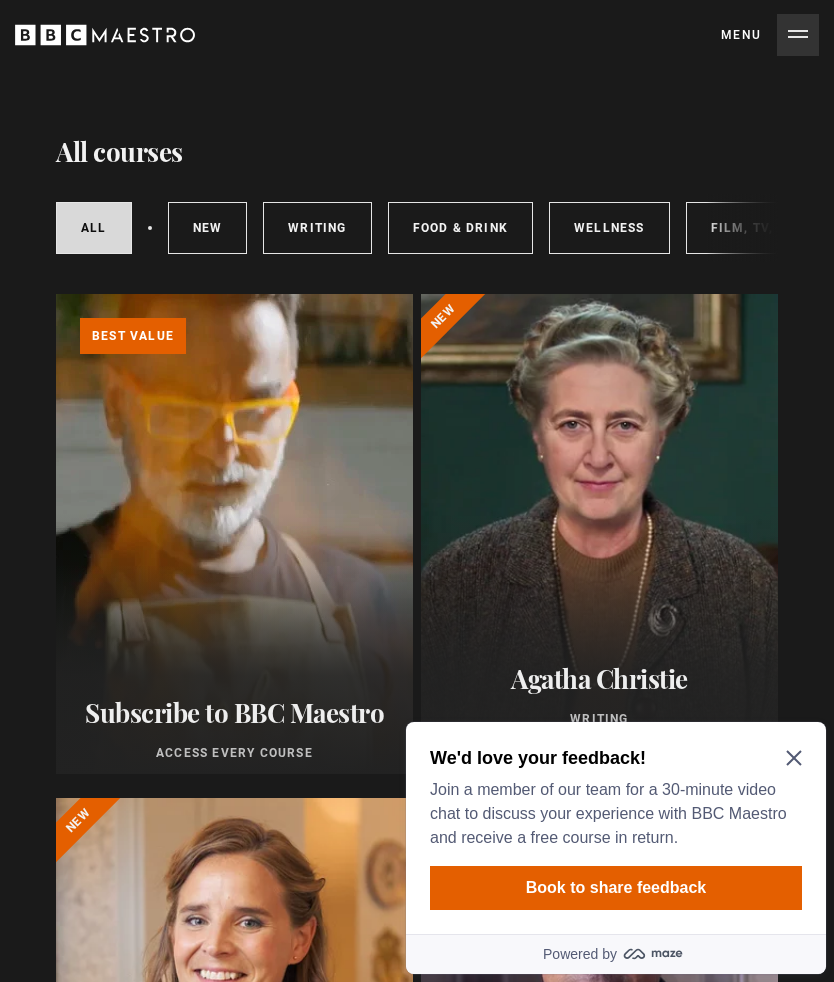 click 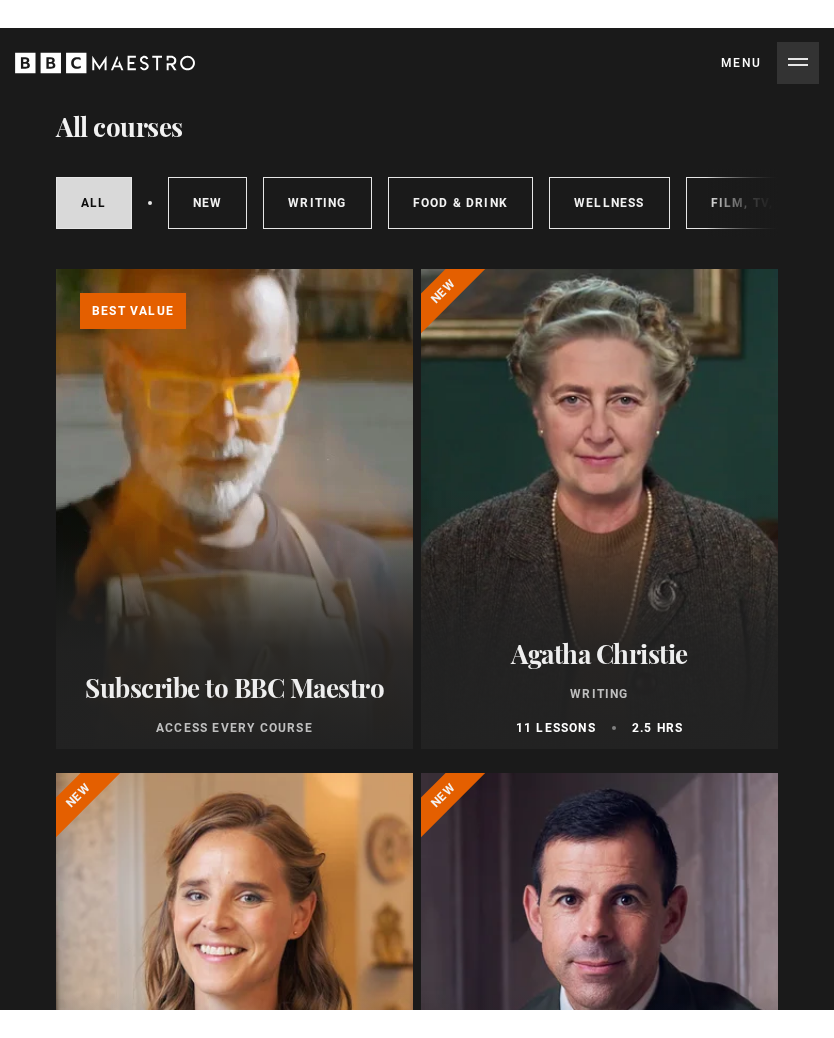scroll, scrollTop: 0, scrollLeft: 0, axis: both 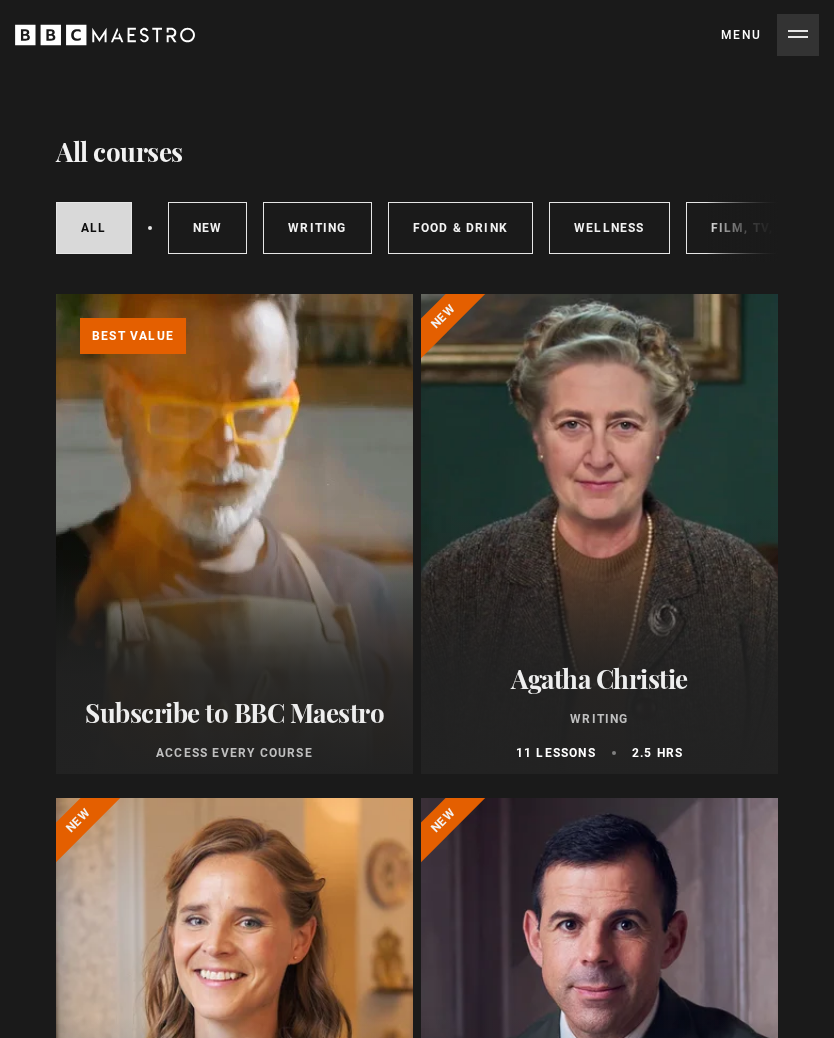 click on "Writing" at bounding box center (317, 228) 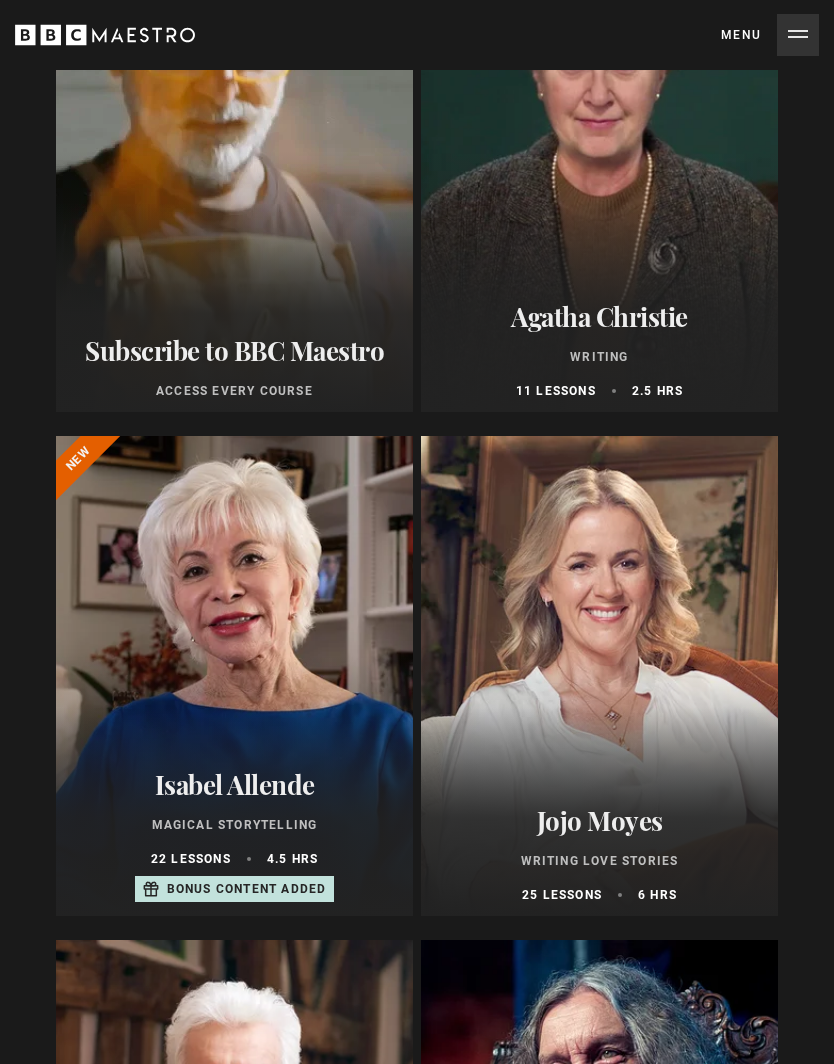scroll, scrollTop: 363, scrollLeft: 0, axis: vertical 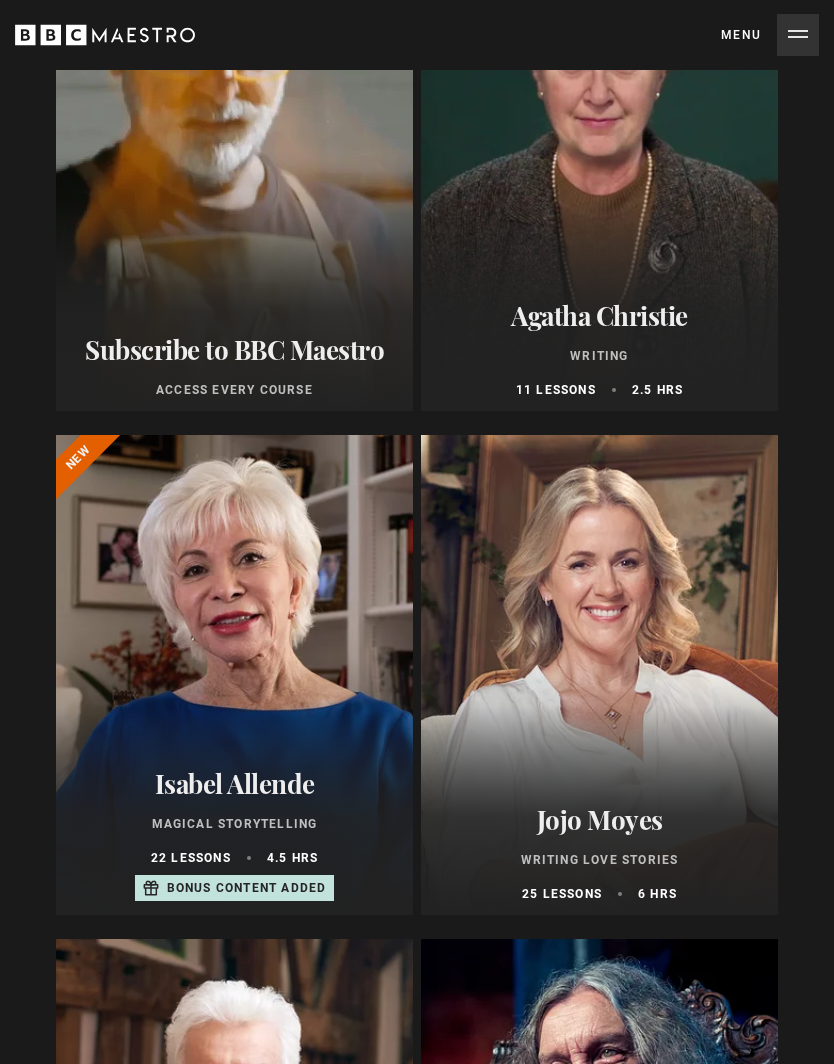 click on "Learn more   about BBC Maestro" at bounding box center (56, -69) 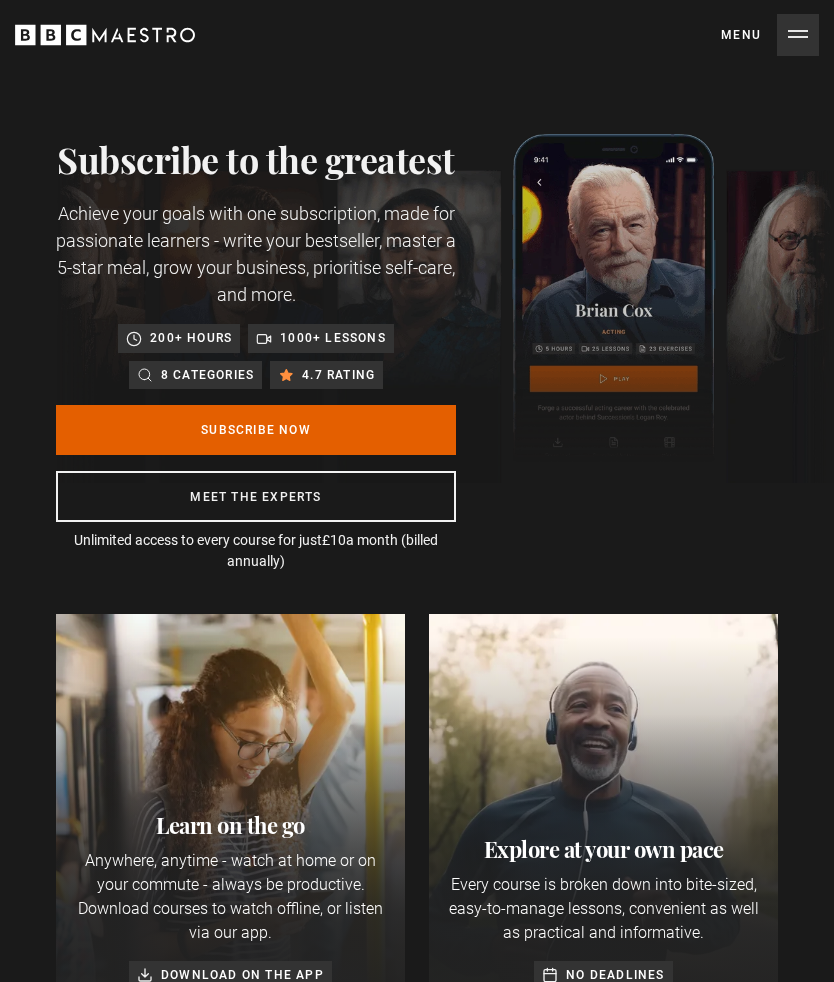 scroll, scrollTop: 0, scrollLeft: 0, axis: both 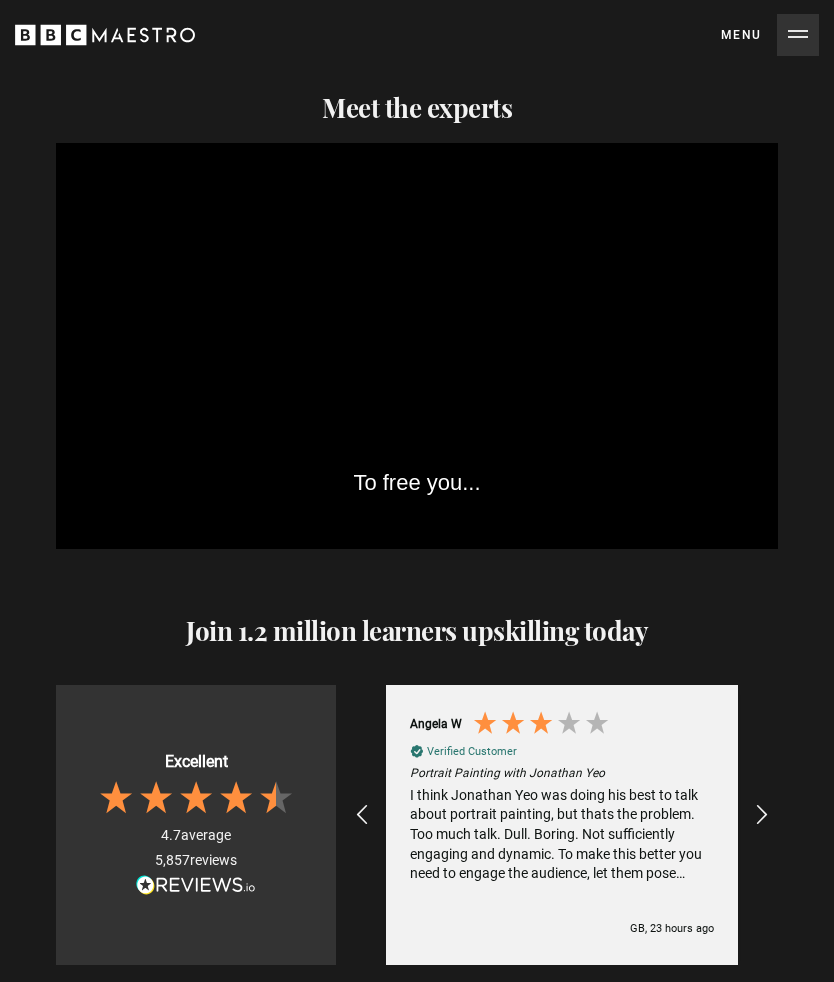 click at bounding box center [362, 815] 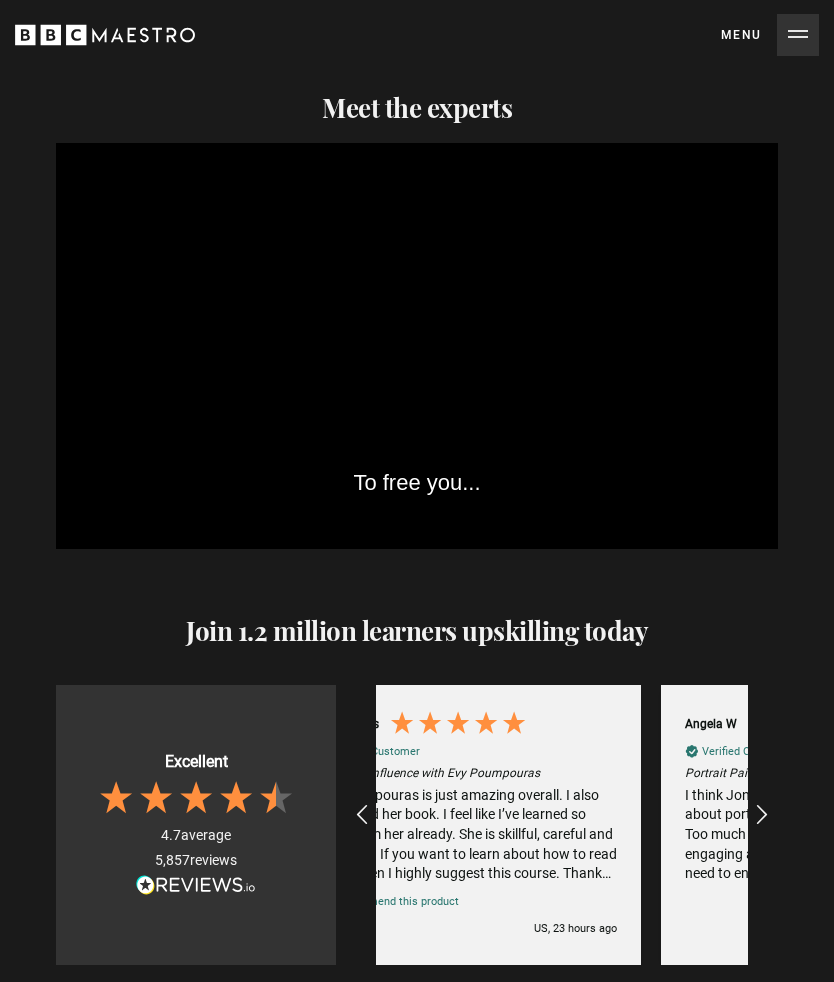 scroll, scrollTop: 0, scrollLeft: 1116, axis: horizontal 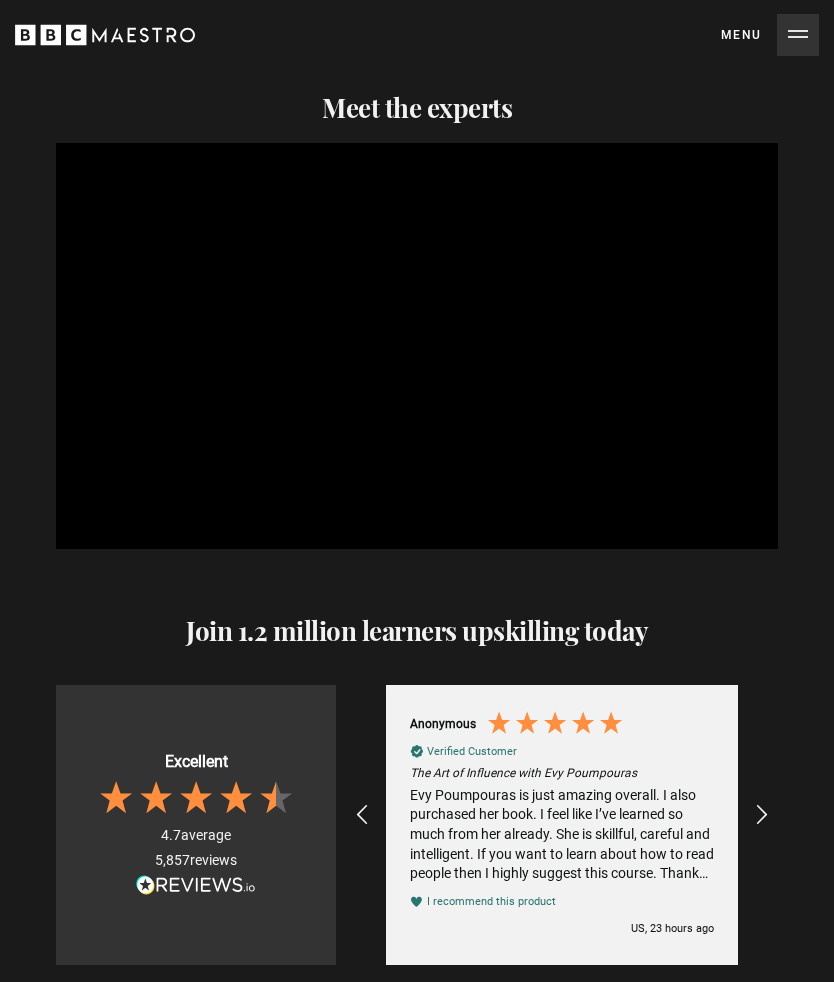 click on "Menu
Close" at bounding box center (770, 35) 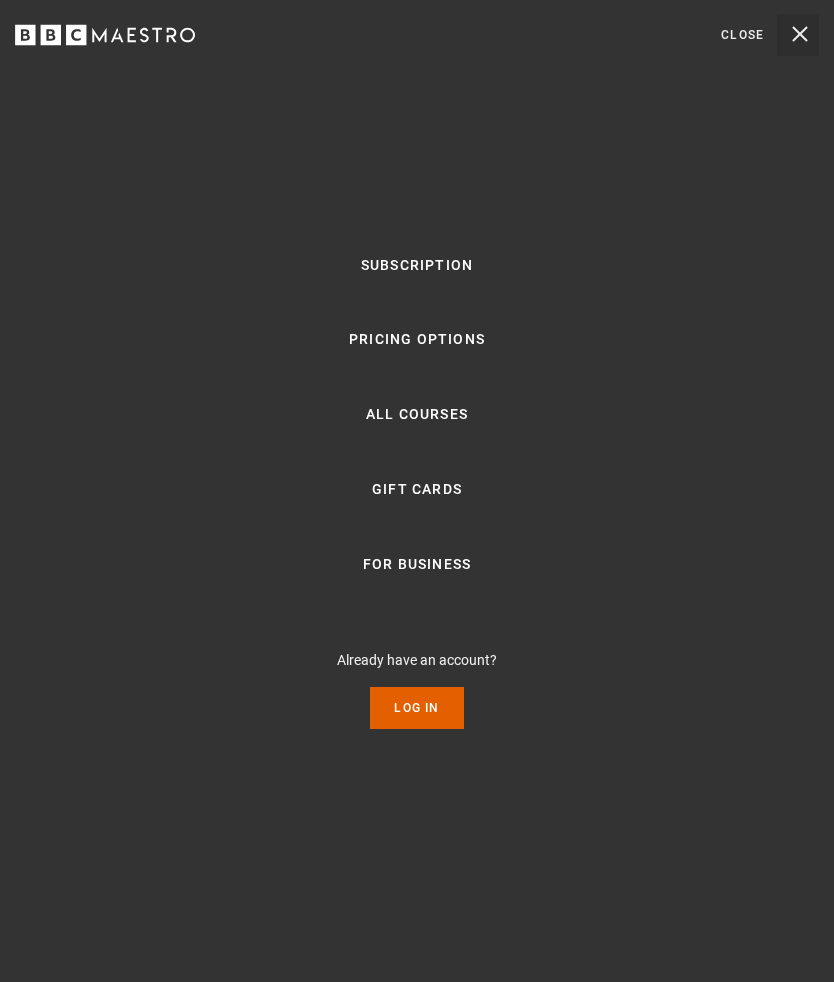 click on "Pricing Options" at bounding box center [417, 340] 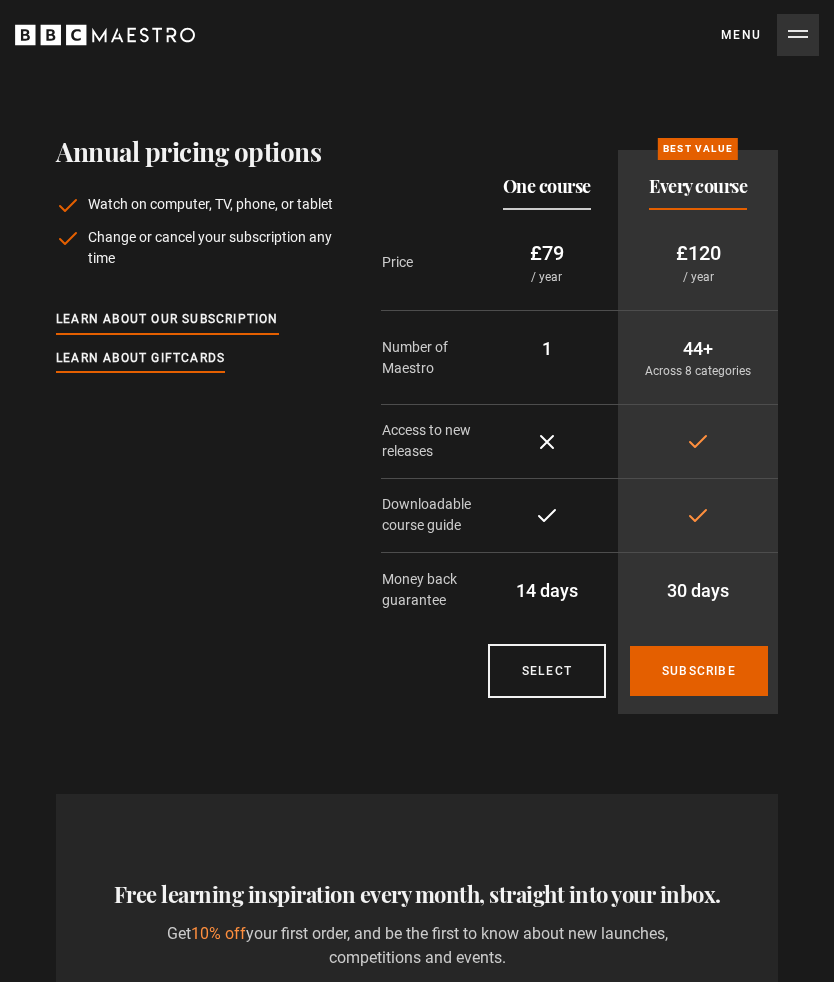 scroll, scrollTop: 0, scrollLeft: 0, axis: both 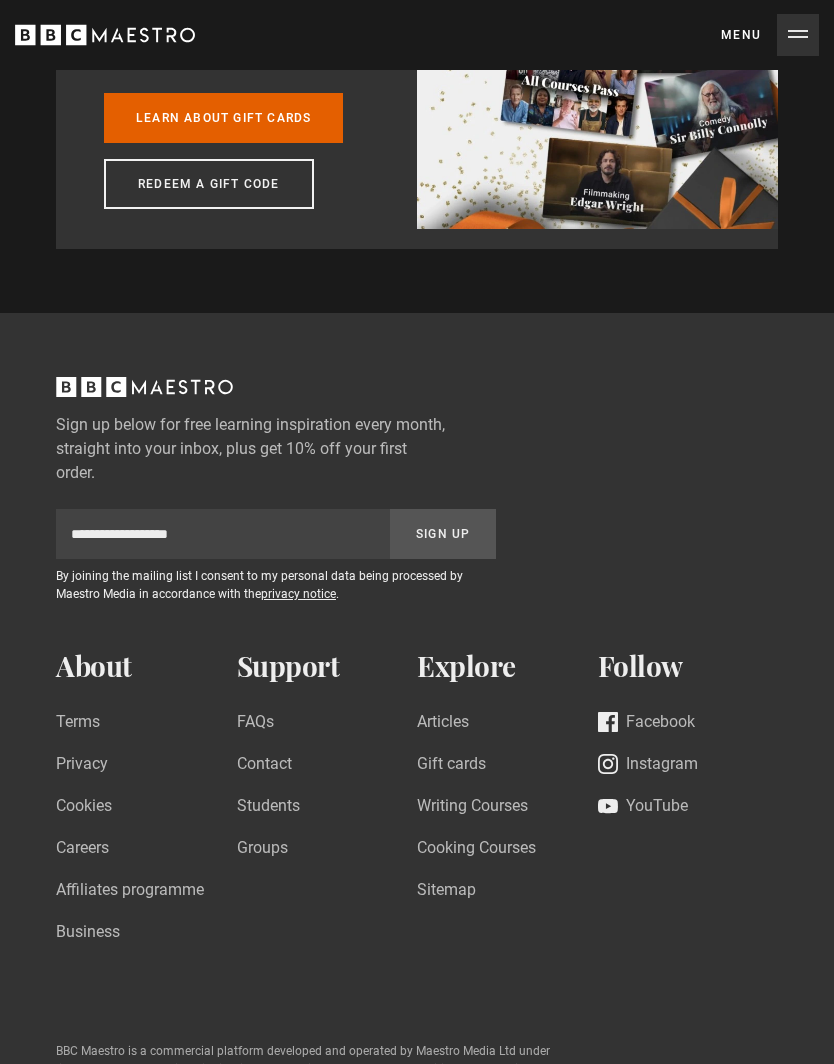 click on "Terms" at bounding box center (78, 724) 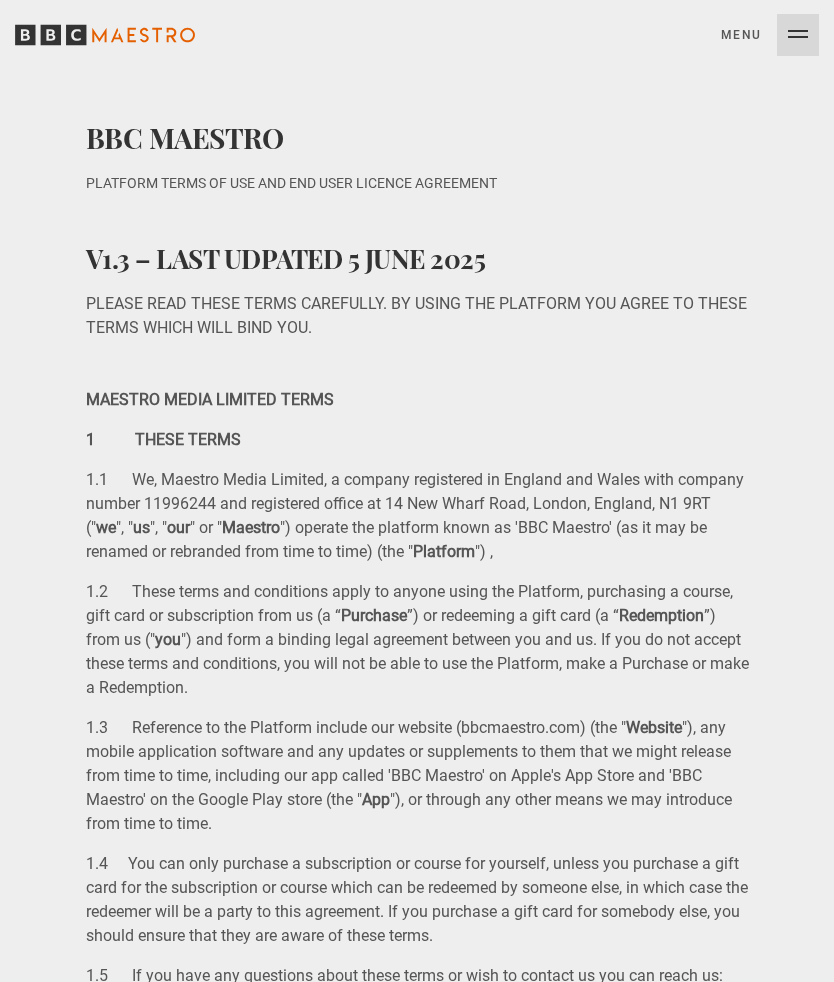 scroll, scrollTop: 0, scrollLeft: 0, axis: both 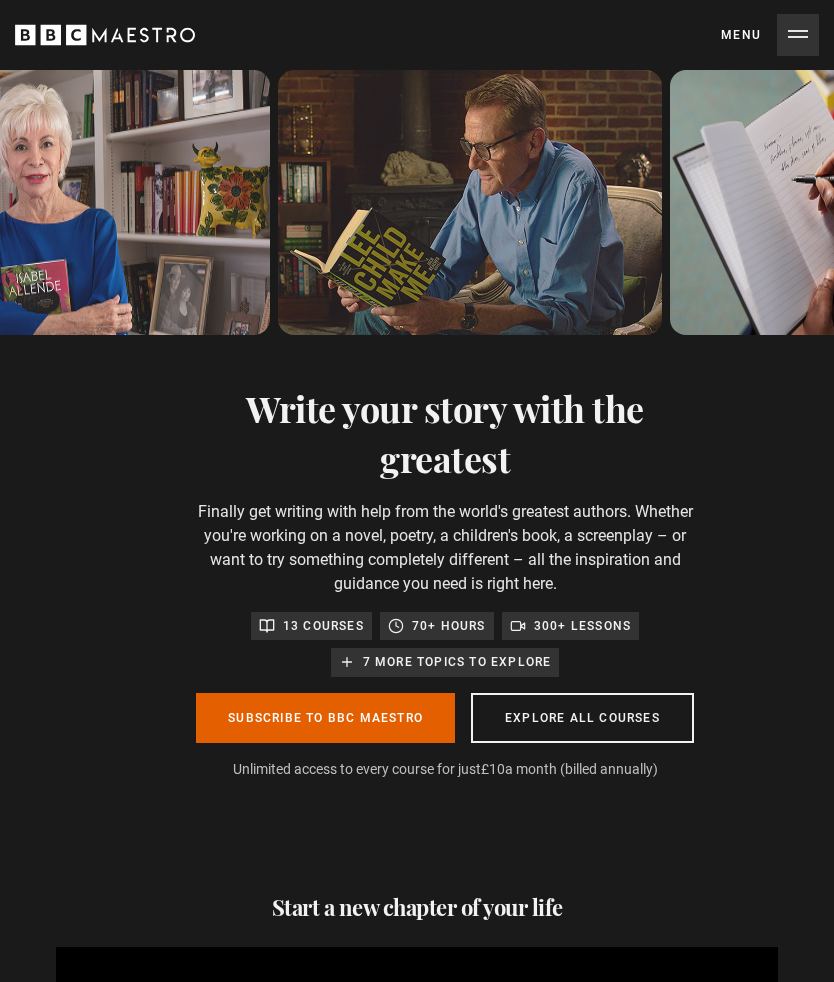click on "Explore all courses" at bounding box center (582, 718) 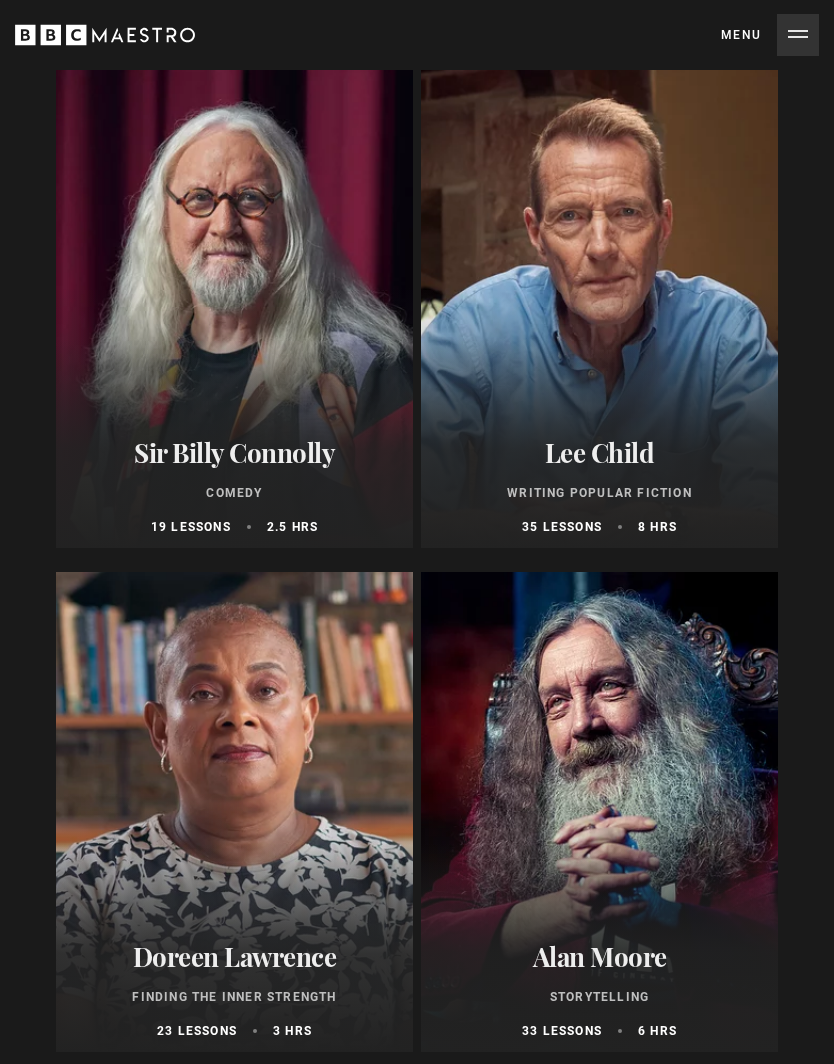 scroll, scrollTop: 7328, scrollLeft: 0, axis: vertical 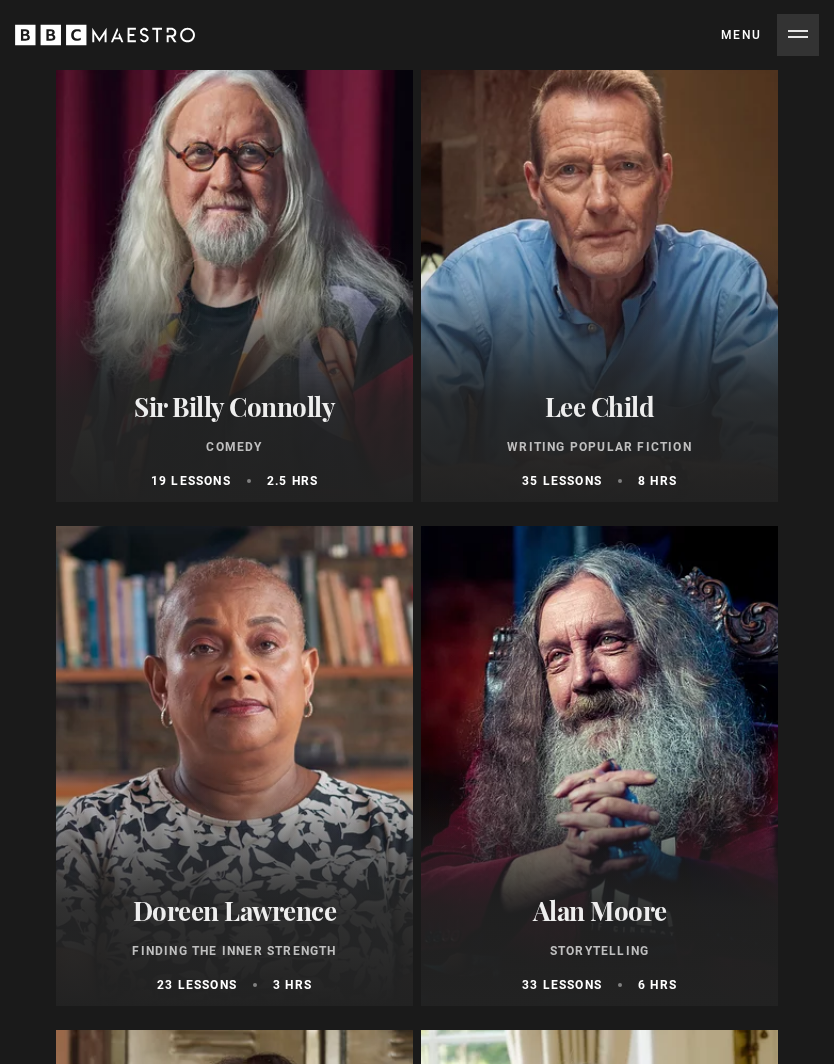 click on "Lee Child" at bounding box center (599, 406) 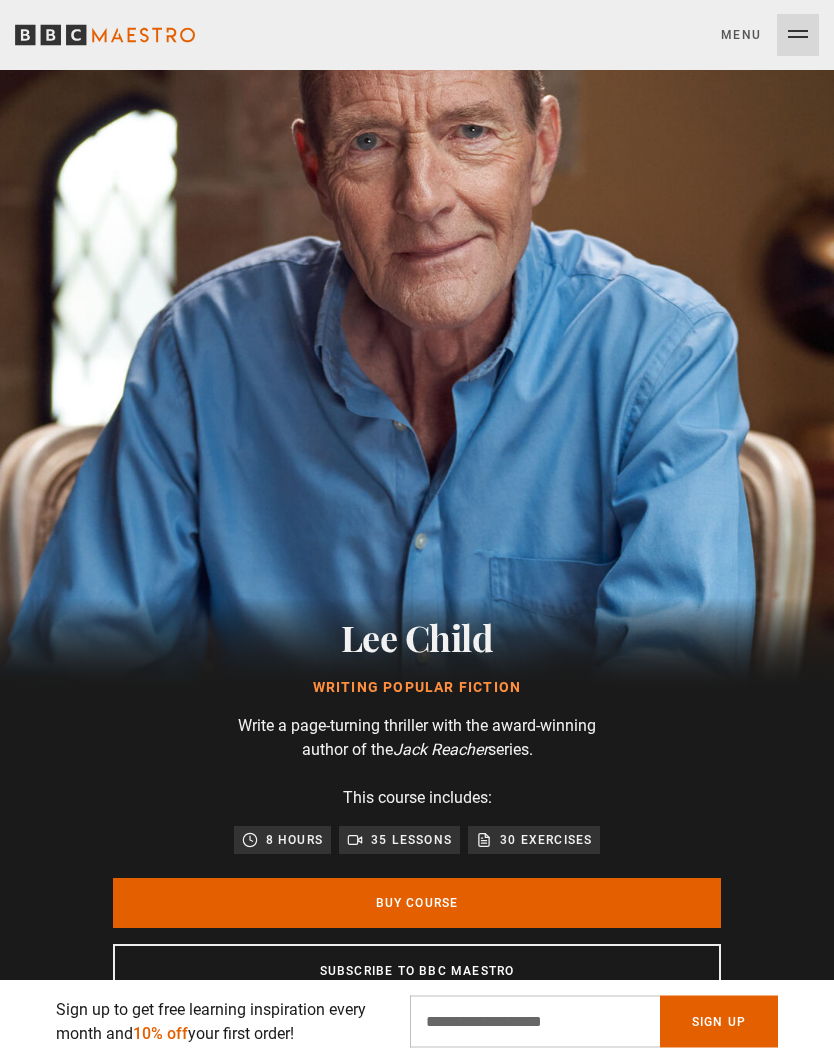 scroll, scrollTop: 313, scrollLeft: 0, axis: vertical 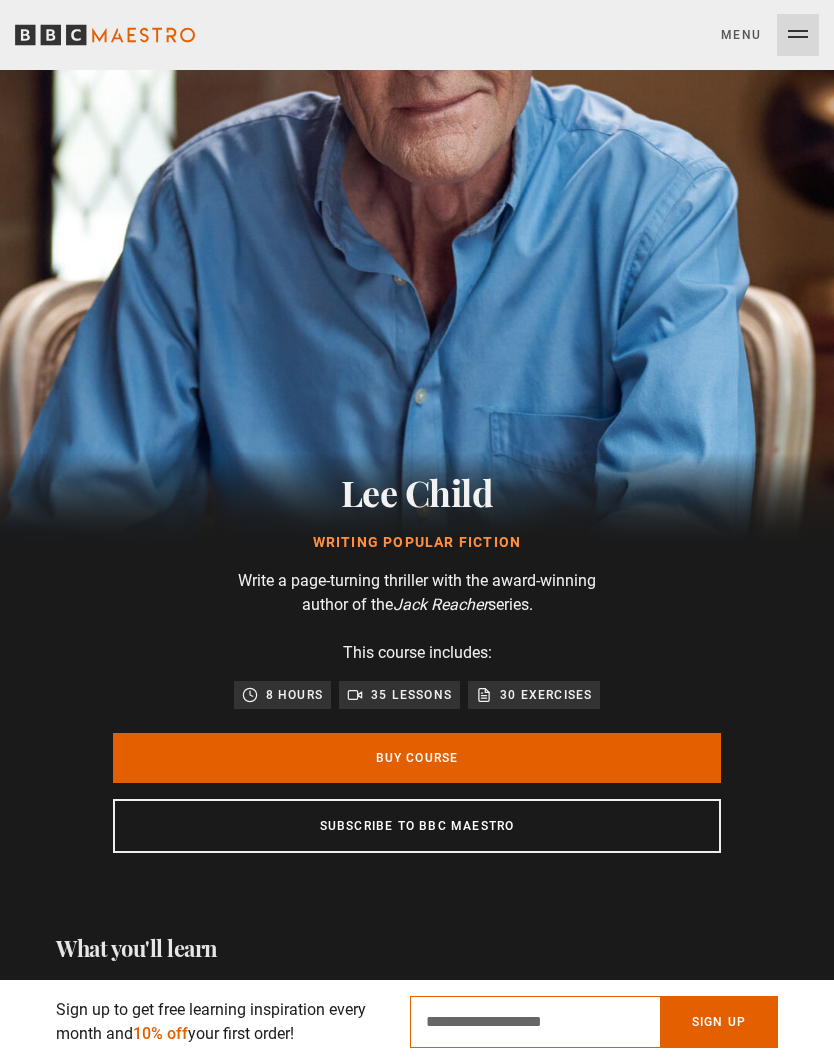 click on "Email Address" at bounding box center [535, 1022] 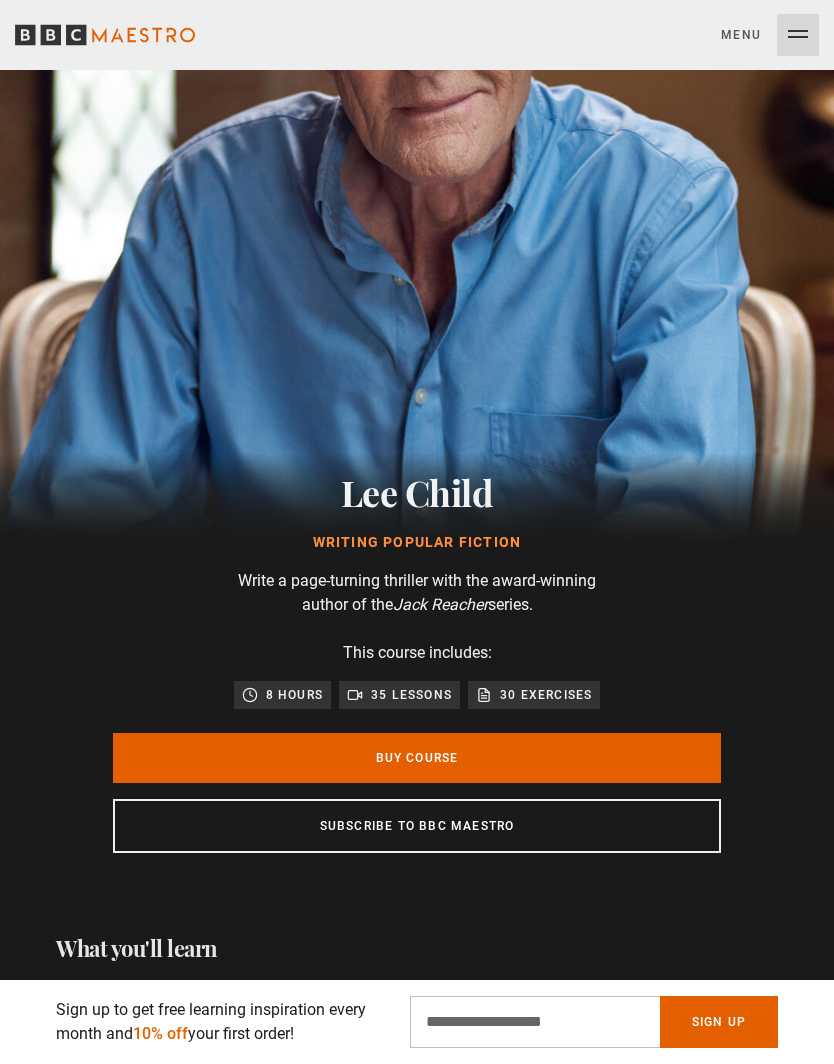 scroll, scrollTop: 0, scrollLeft: 744, axis: horizontal 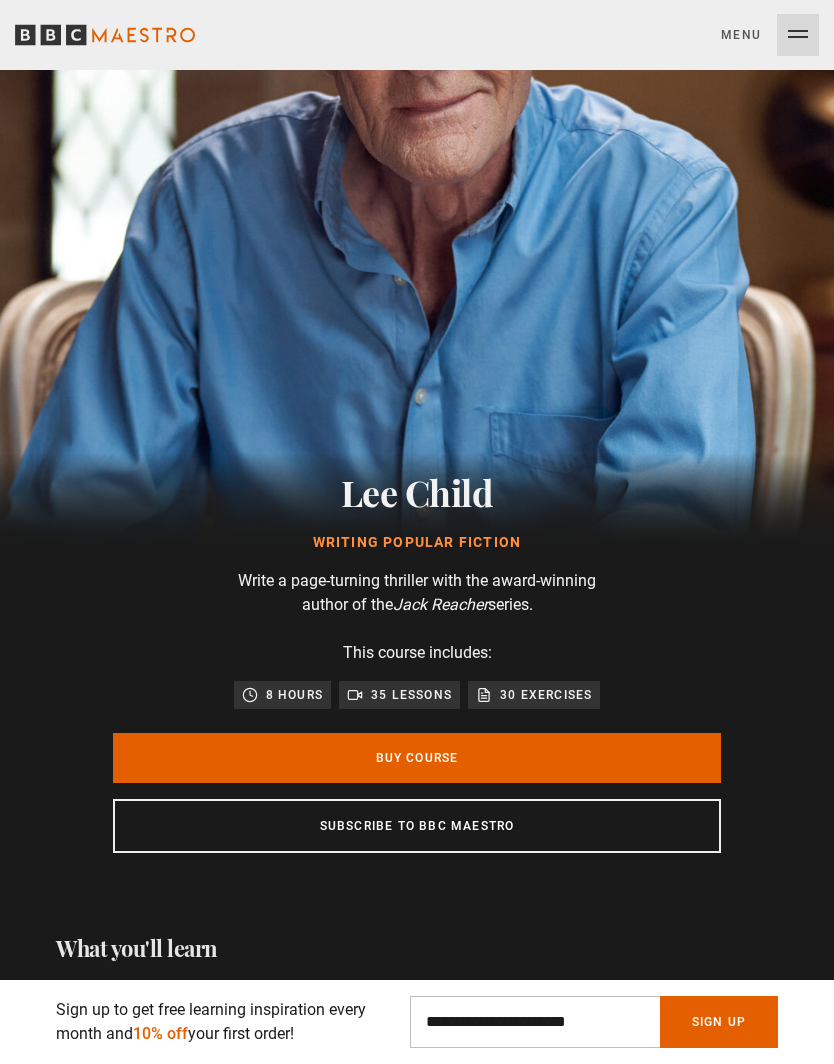 type on "**********" 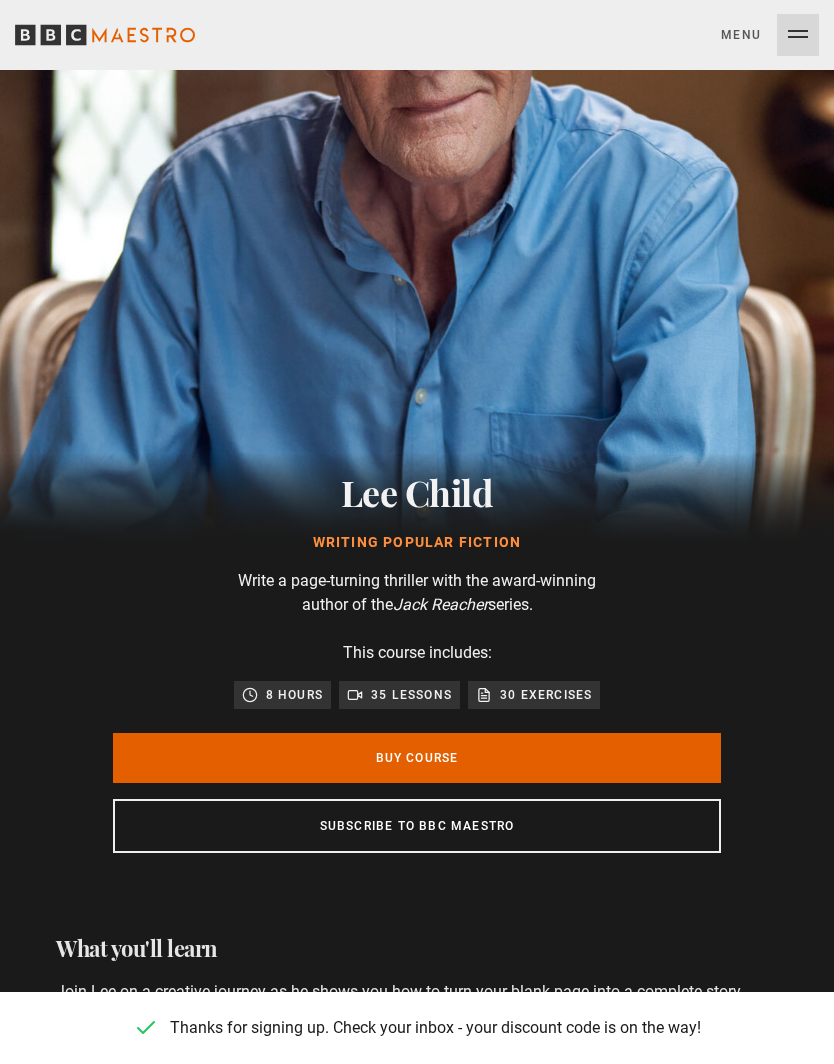scroll, scrollTop: 0, scrollLeft: 1116, axis: horizontal 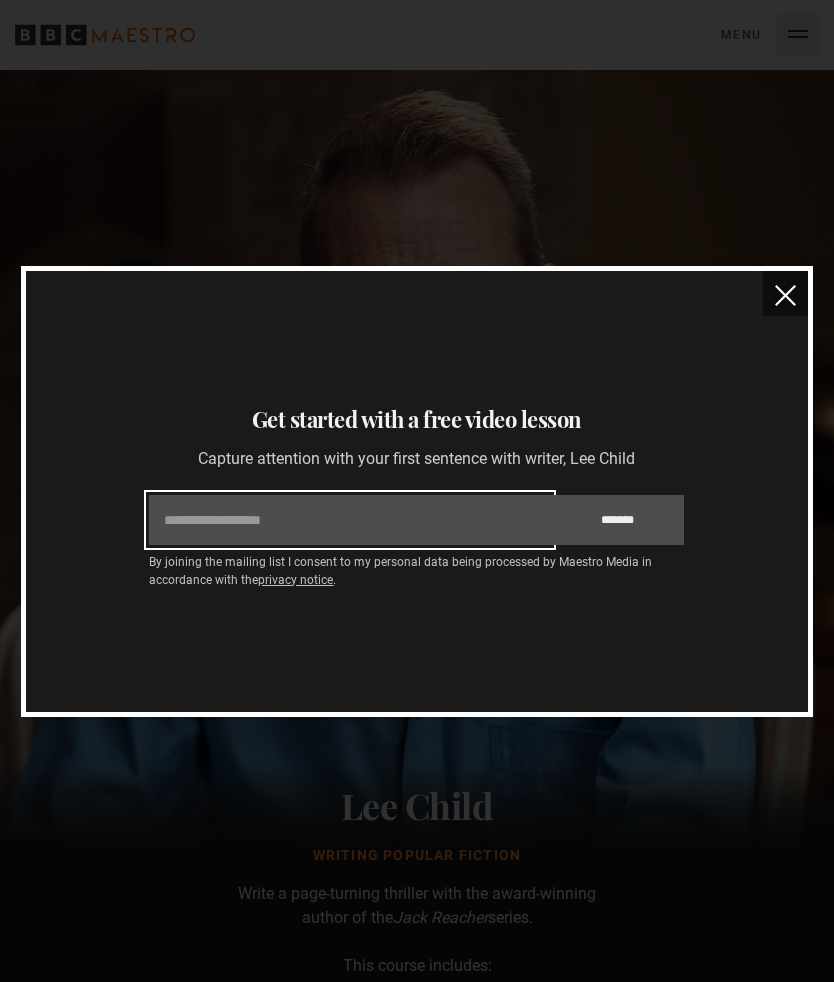 click on "Email" at bounding box center (349, 520) 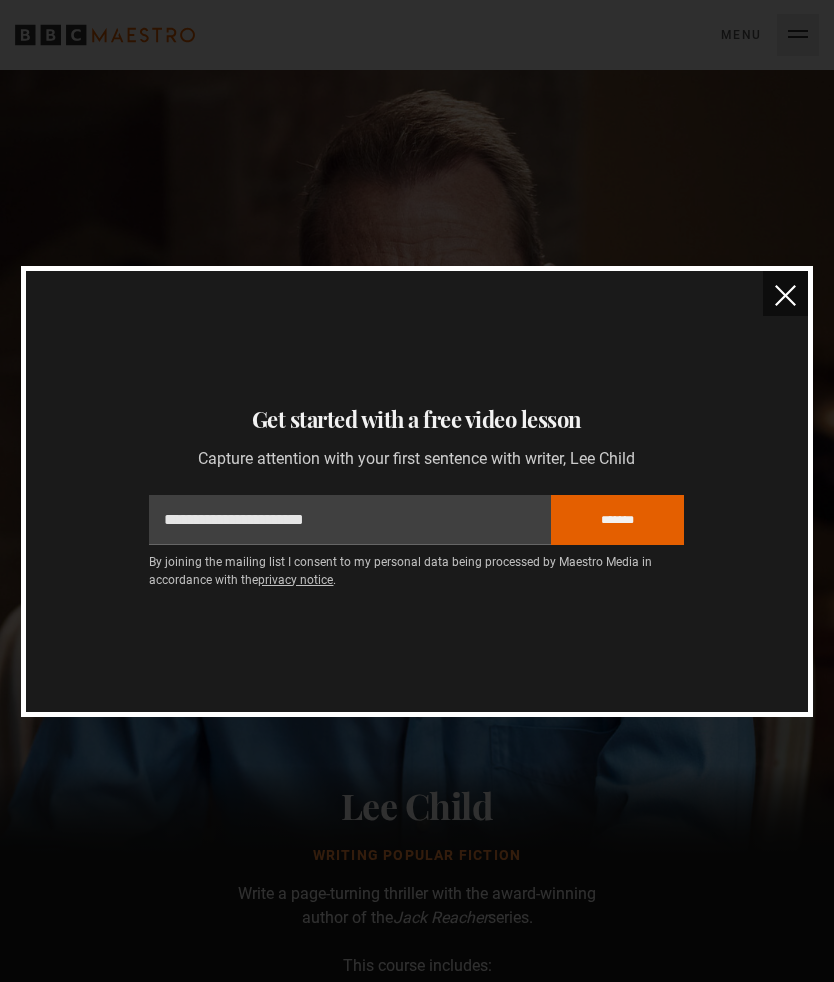 click on "*******" at bounding box center (618, 520) 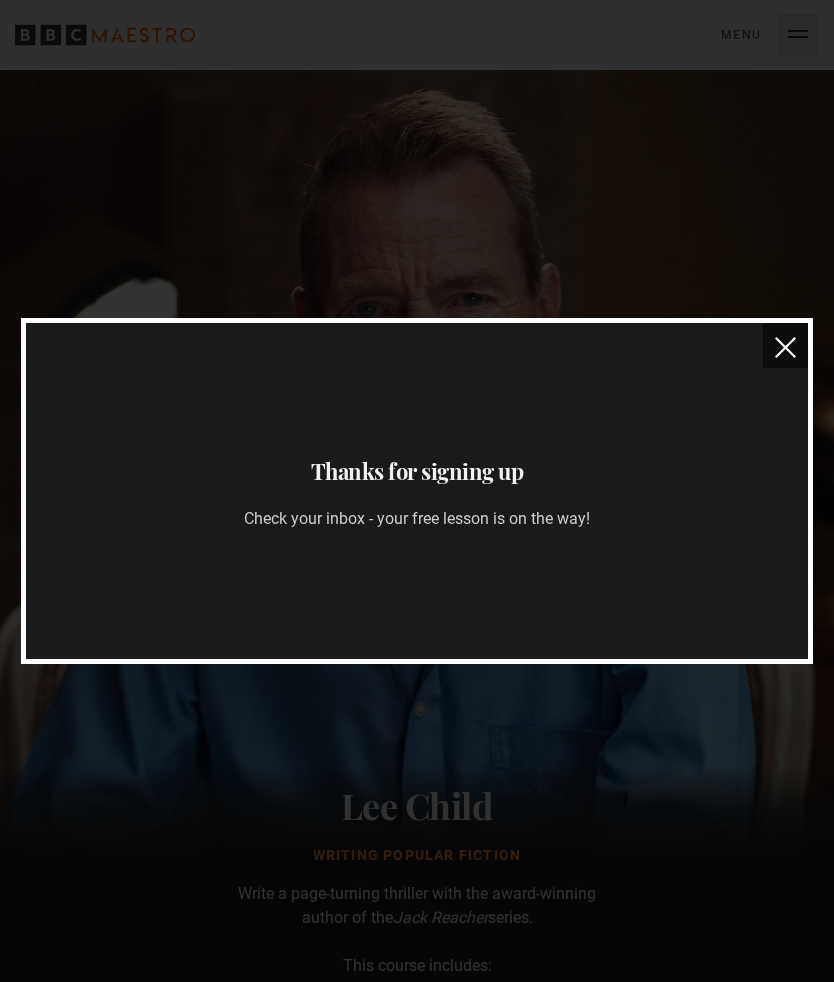 click at bounding box center (785, 347) 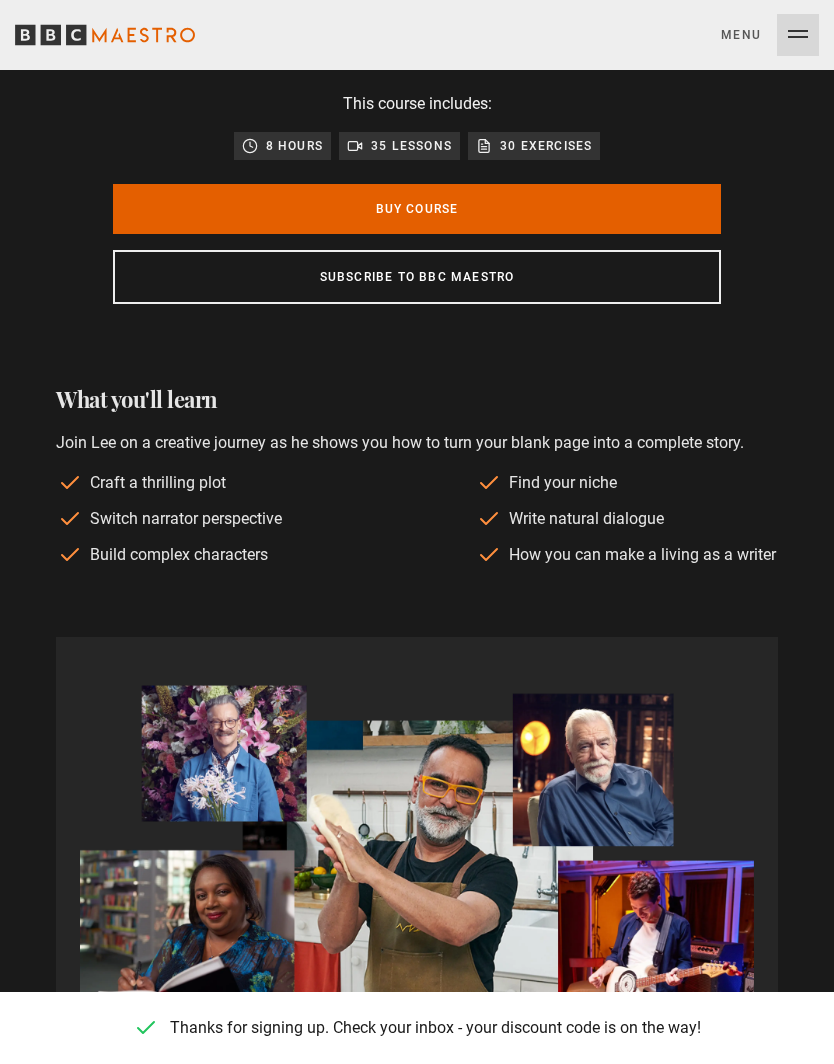 scroll, scrollTop: 878, scrollLeft: 0, axis: vertical 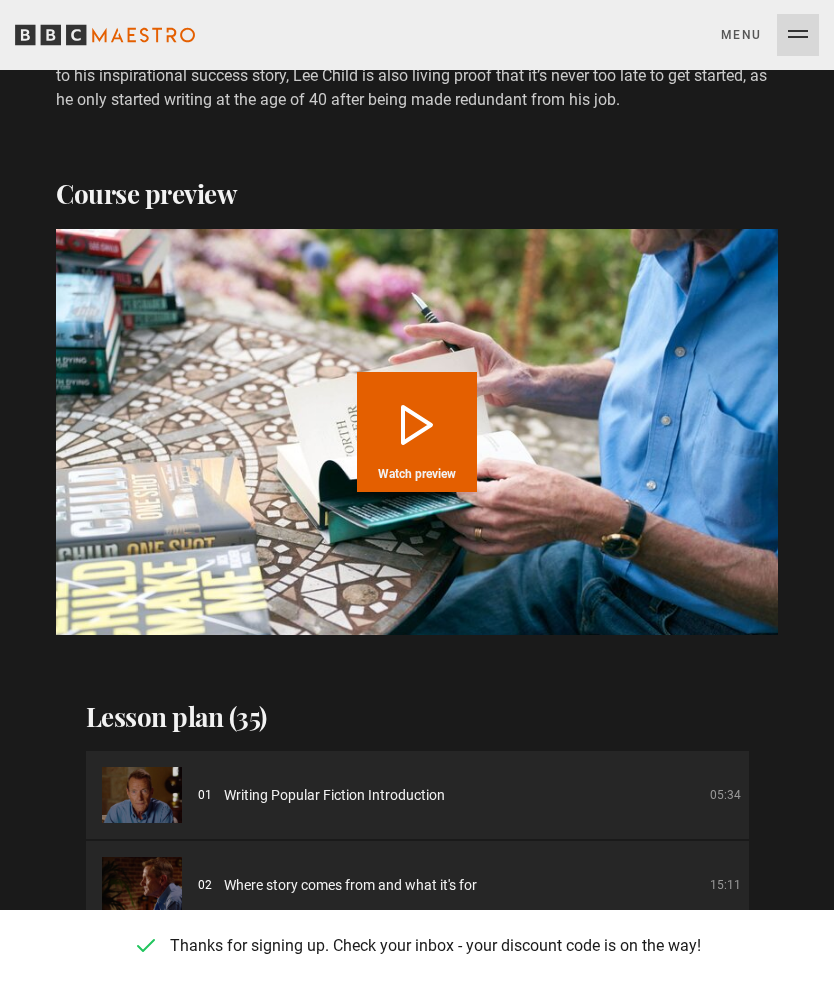 click on "Play Course overview for Writing Popular Fiction with Lee Child Watch preview" at bounding box center [417, 432] 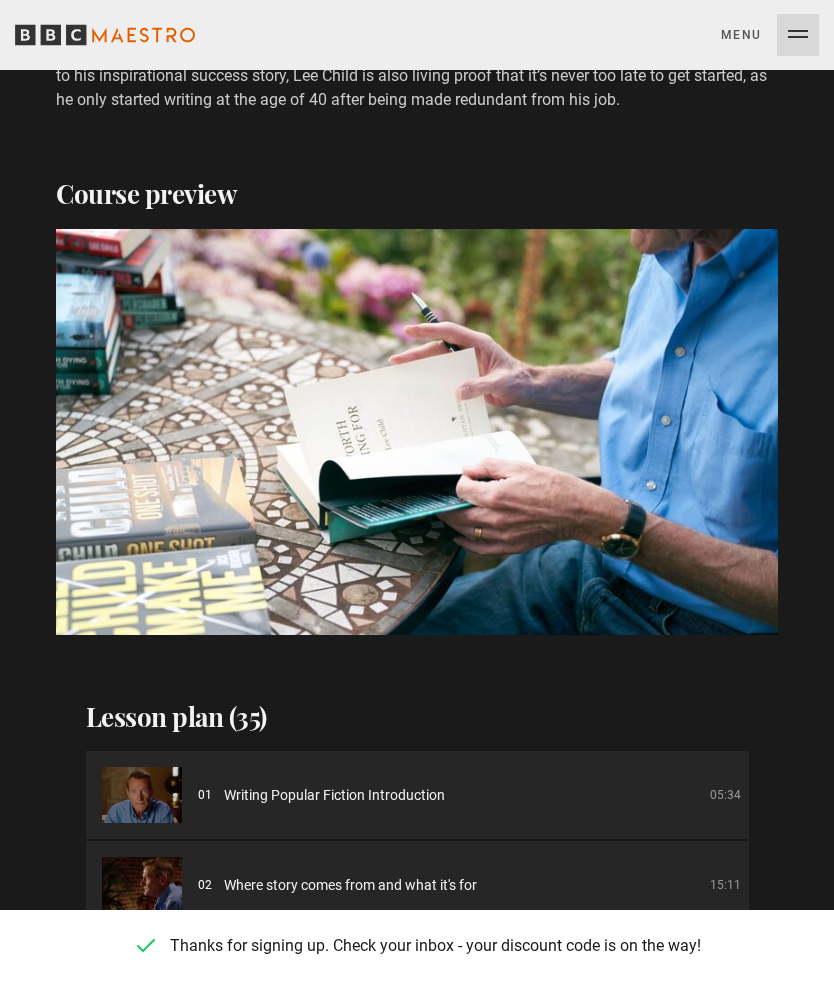 scroll, scrollTop: 0, scrollLeft: 4464, axis: horizontal 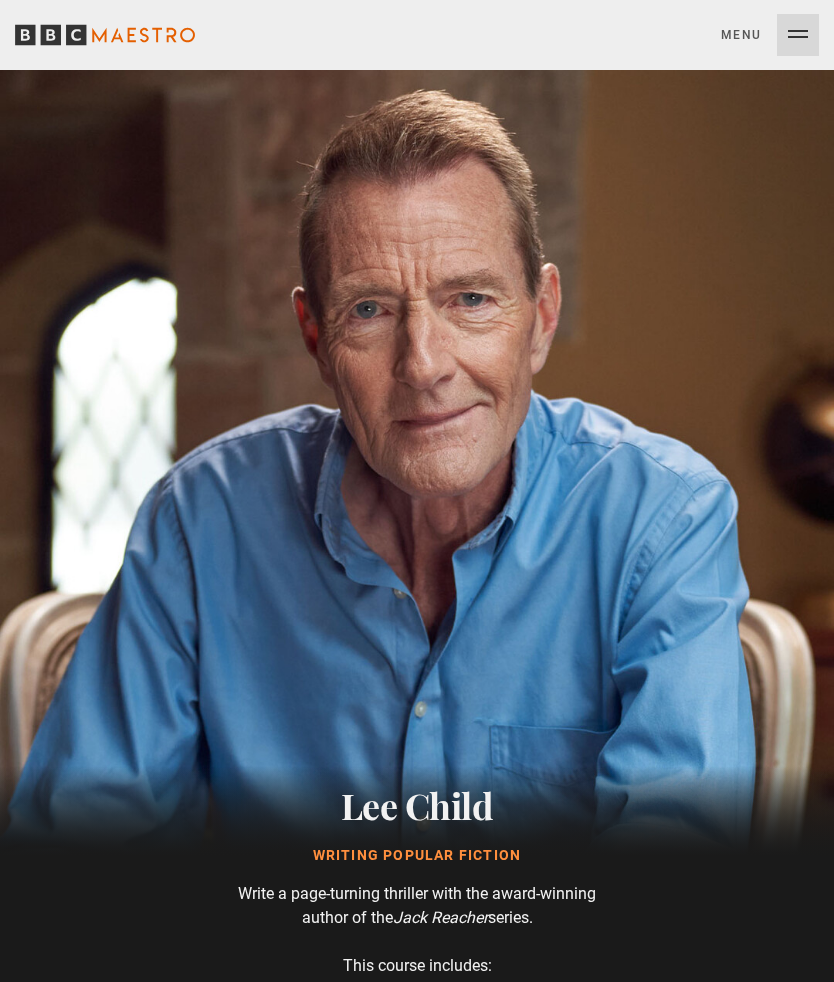 click at bounding box center (417, 487) 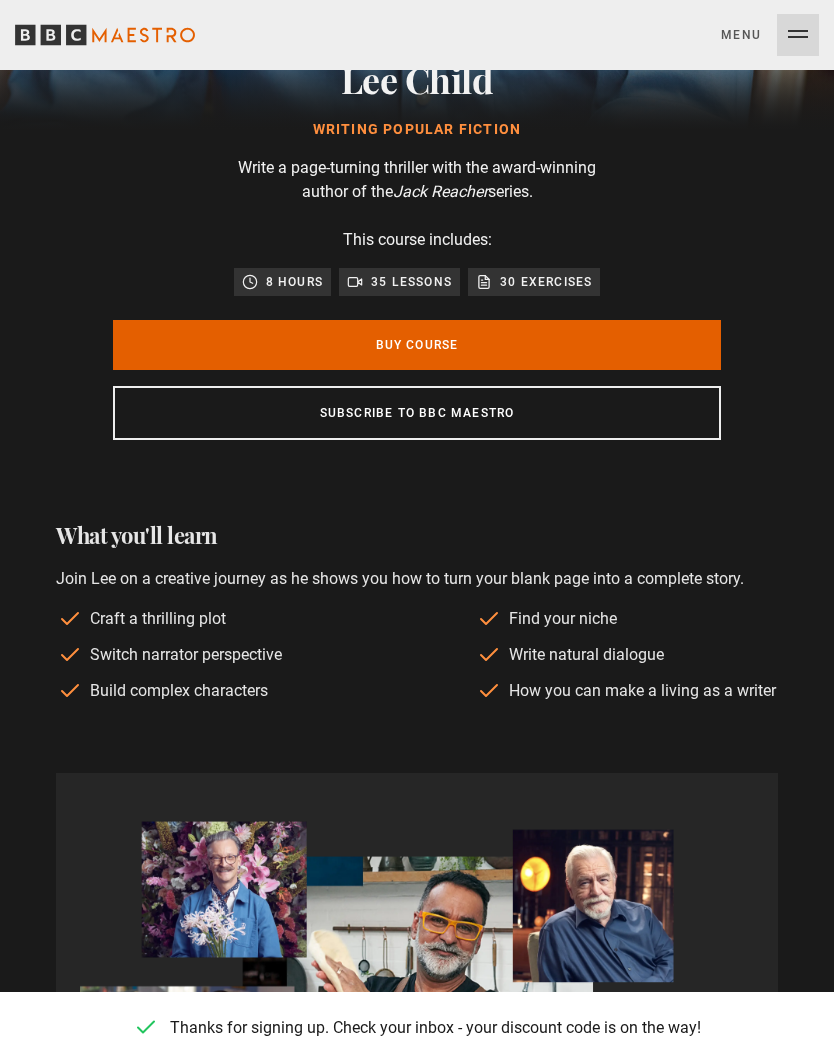 scroll, scrollTop: 726, scrollLeft: 0, axis: vertical 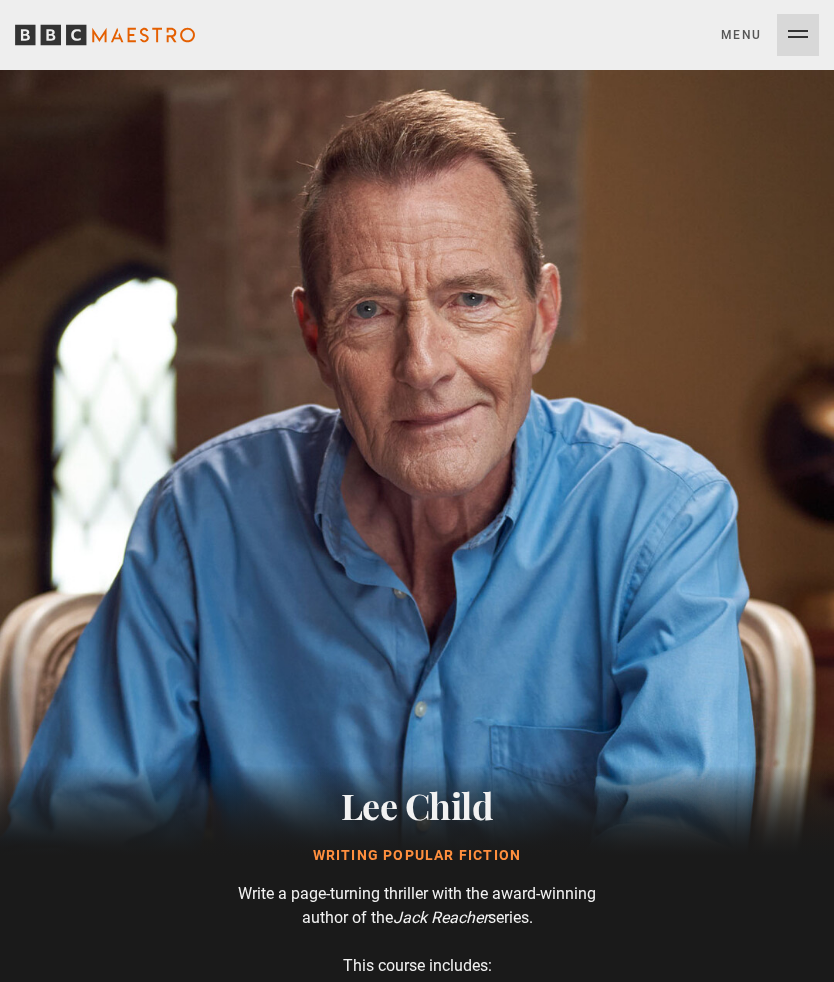 click on "Menu
Close" at bounding box center (770, 35) 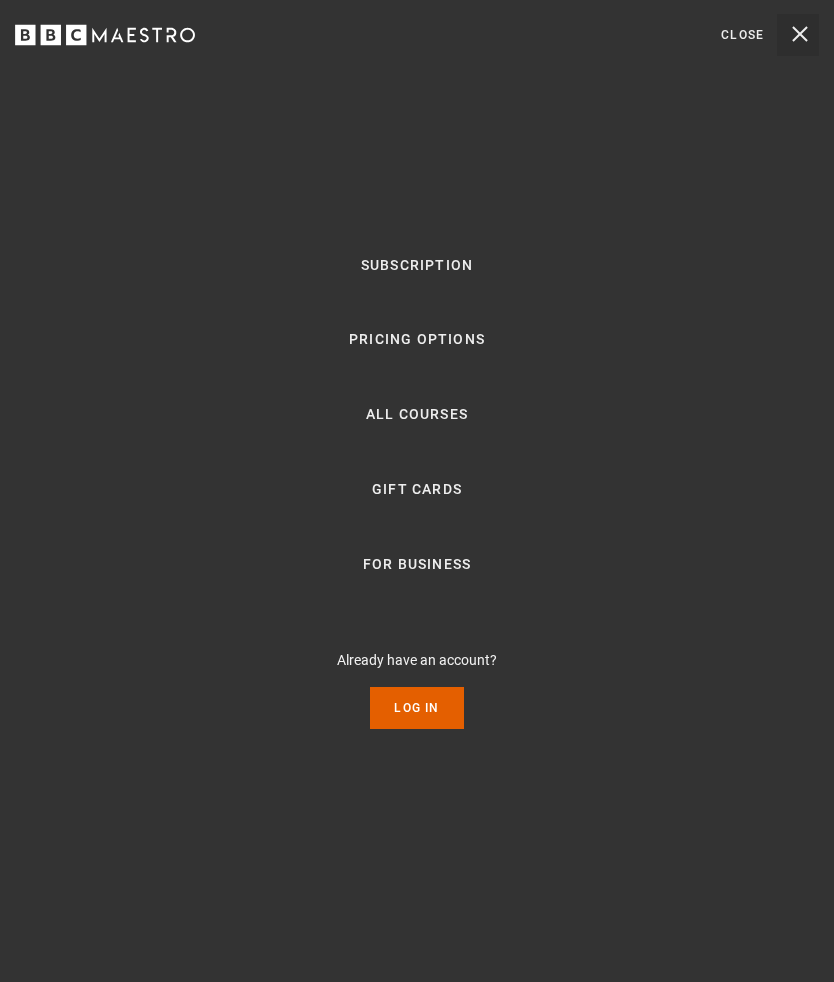 click on "Pricing Options" at bounding box center (417, 340) 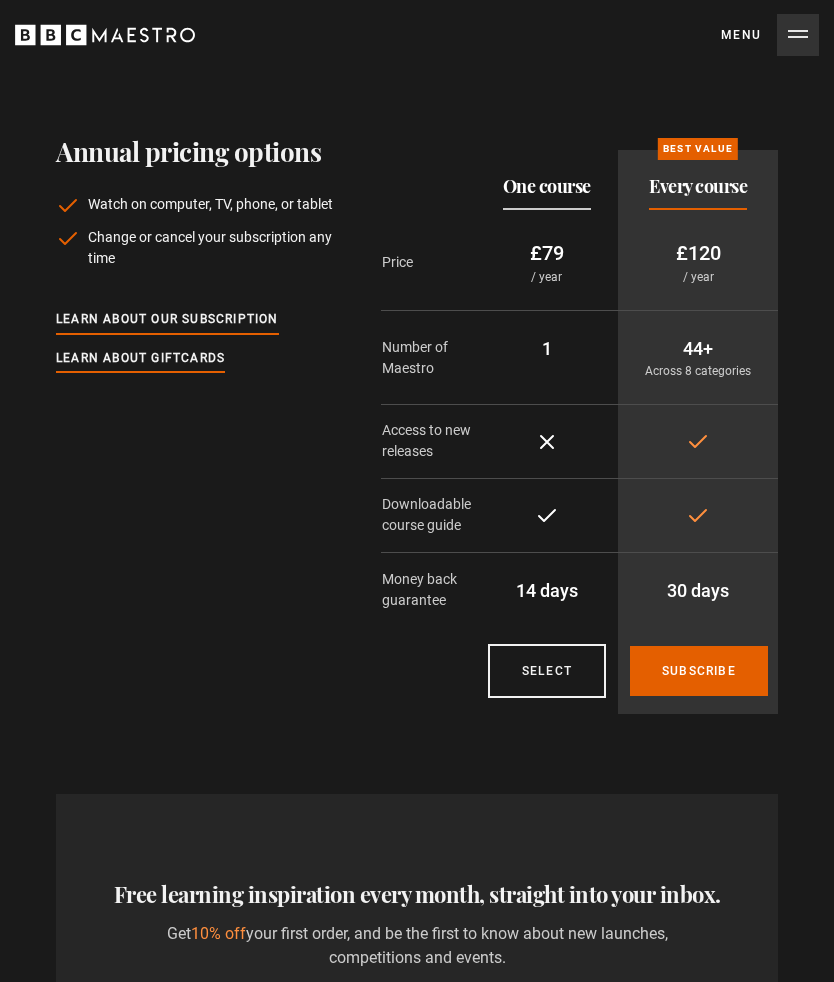 scroll, scrollTop: 0, scrollLeft: 0, axis: both 